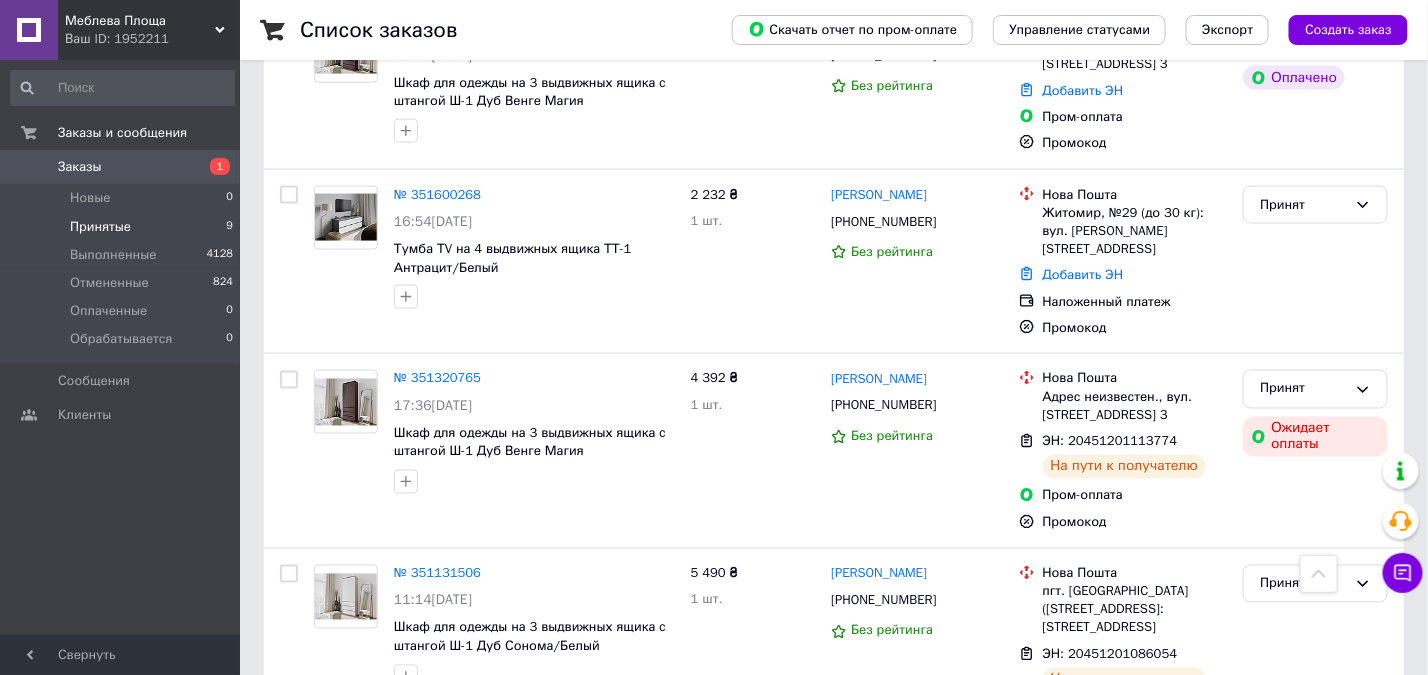 scroll, scrollTop: 888, scrollLeft: 0, axis: vertical 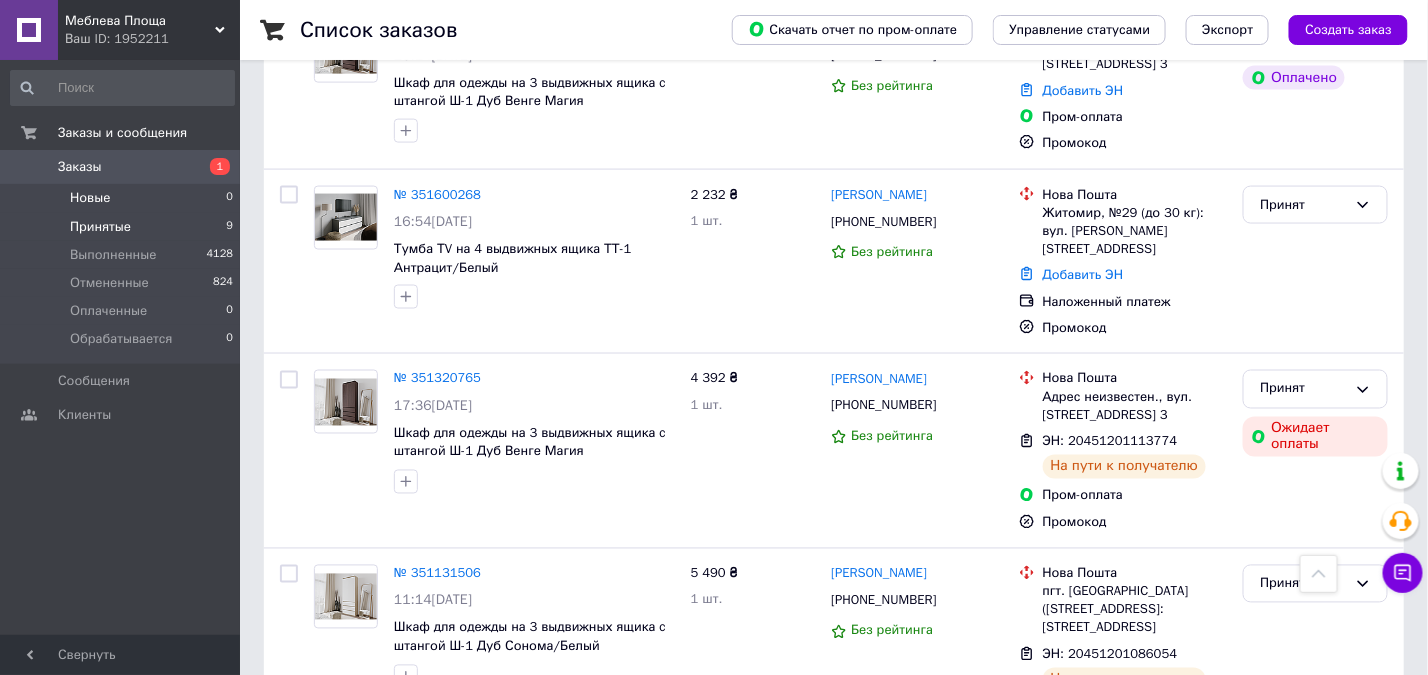 click on "Новые" at bounding box center (90, 198) 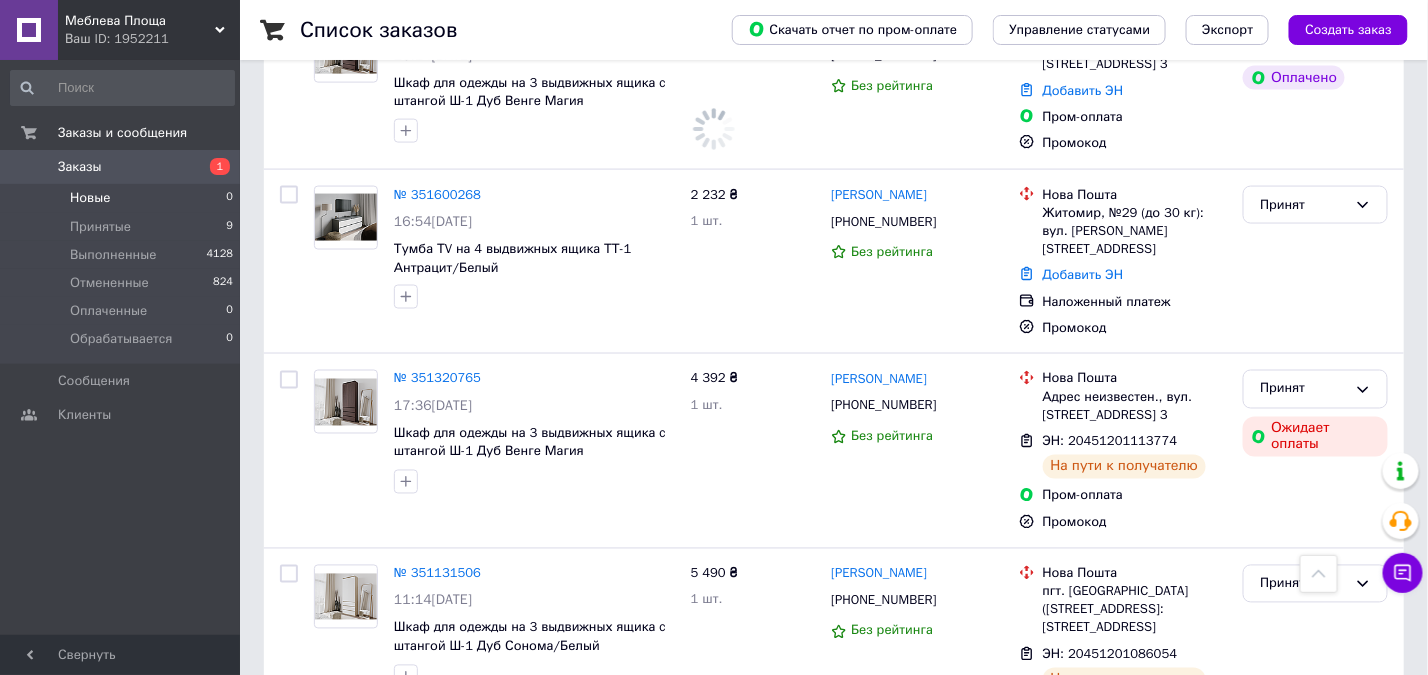 scroll, scrollTop: 0, scrollLeft: 0, axis: both 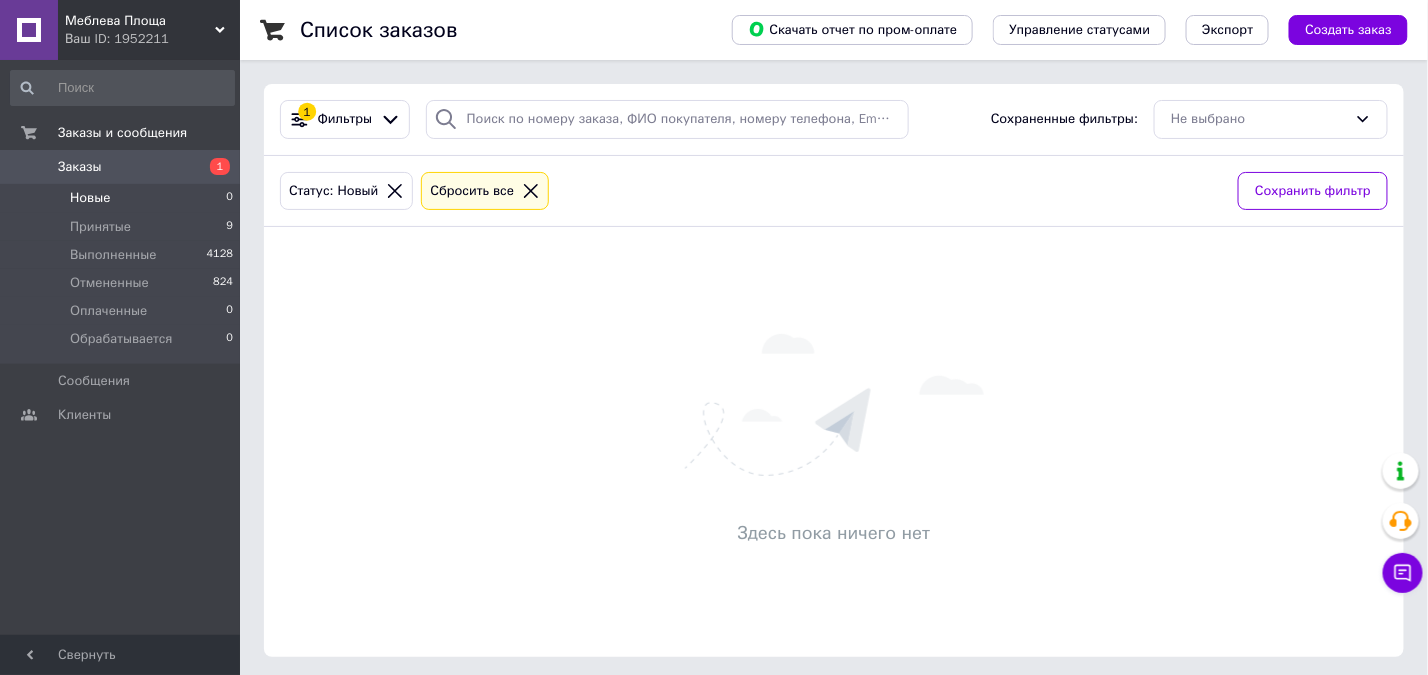 click on "Новые 0" at bounding box center (122, 198) 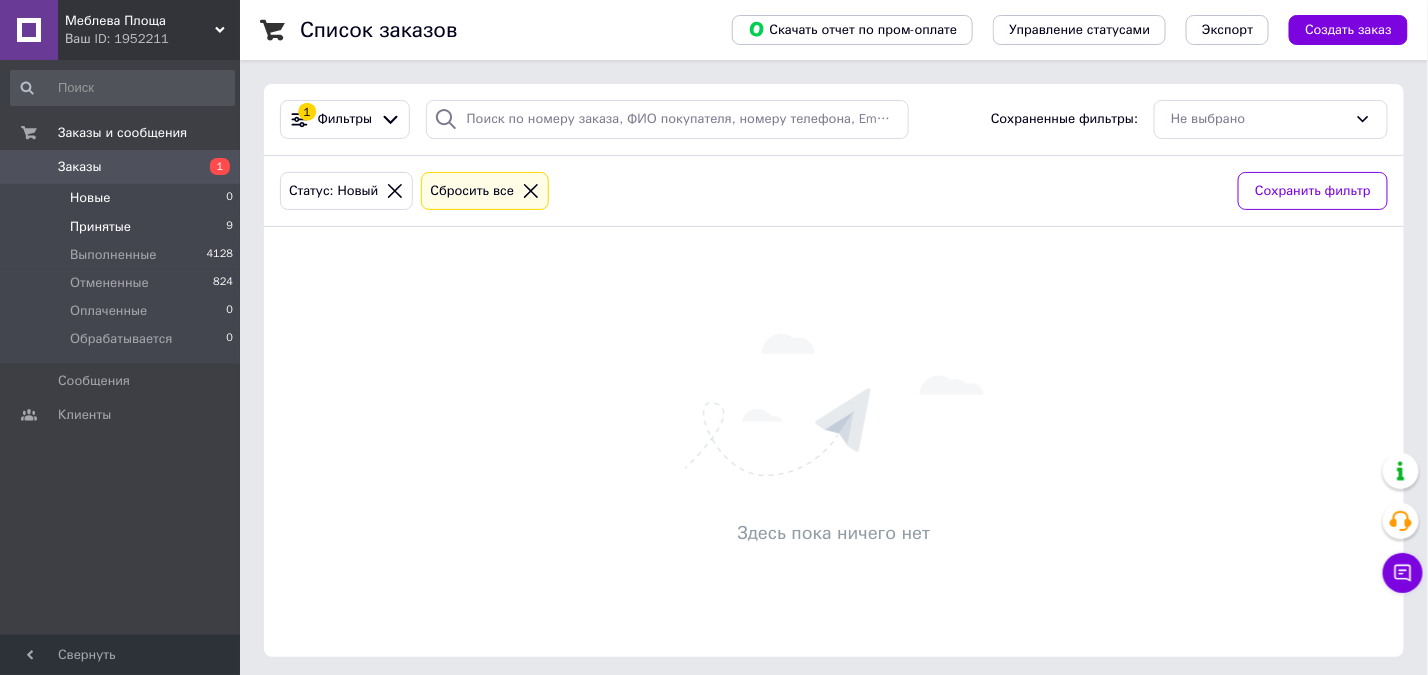 click on "Принятые" at bounding box center (100, 227) 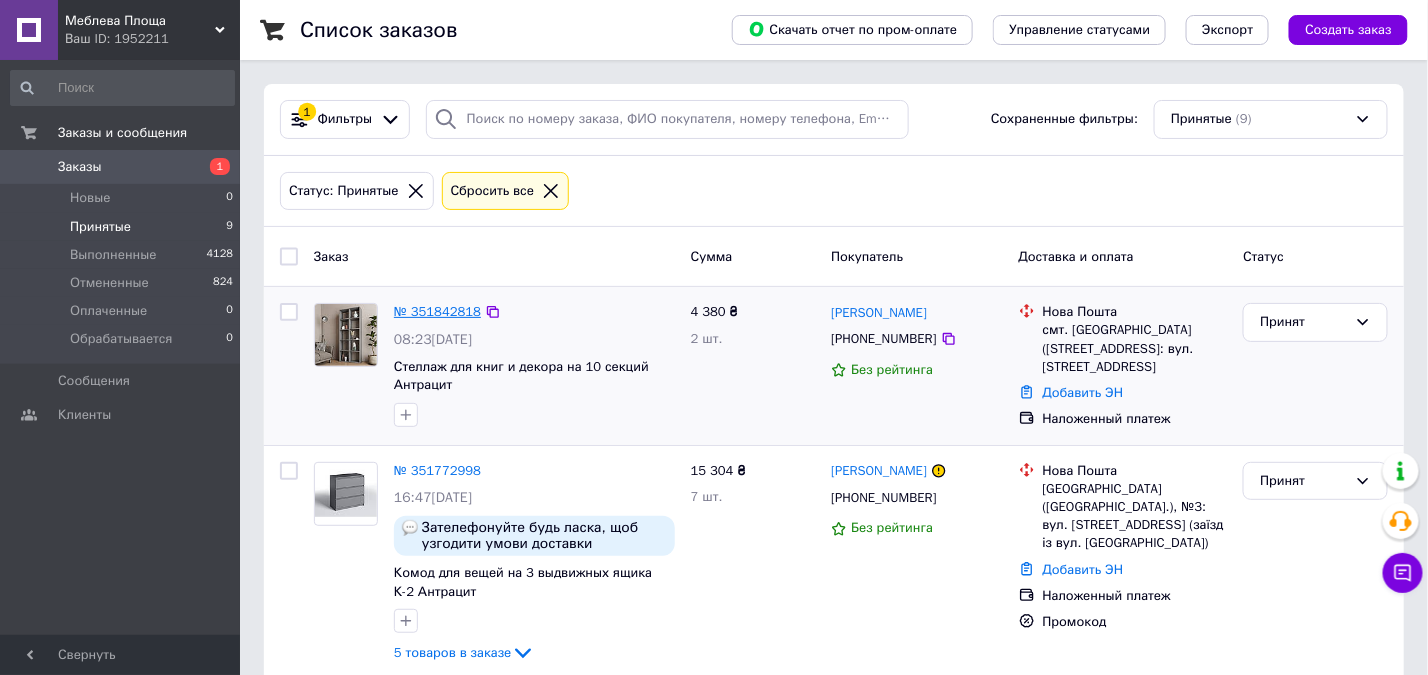 click on "№ 351842818" at bounding box center [437, 311] 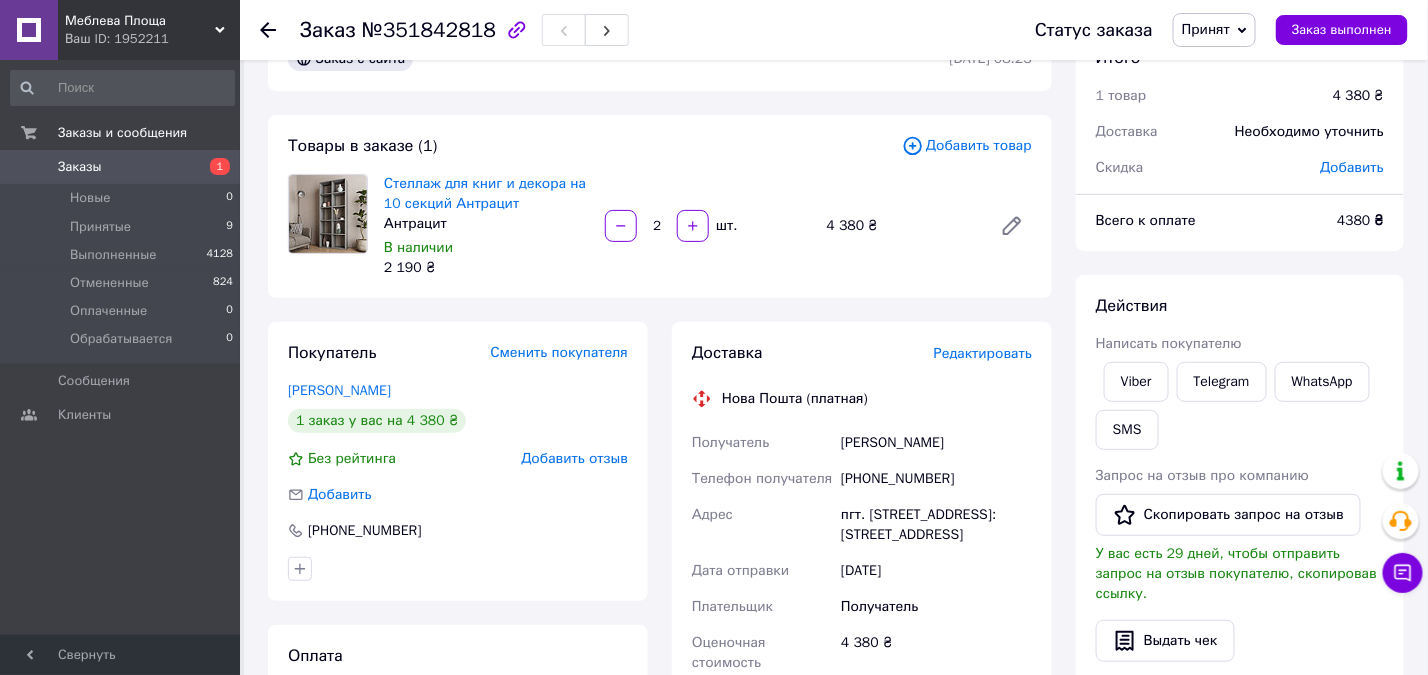 scroll, scrollTop: 111, scrollLeft: 0, axis: vertical 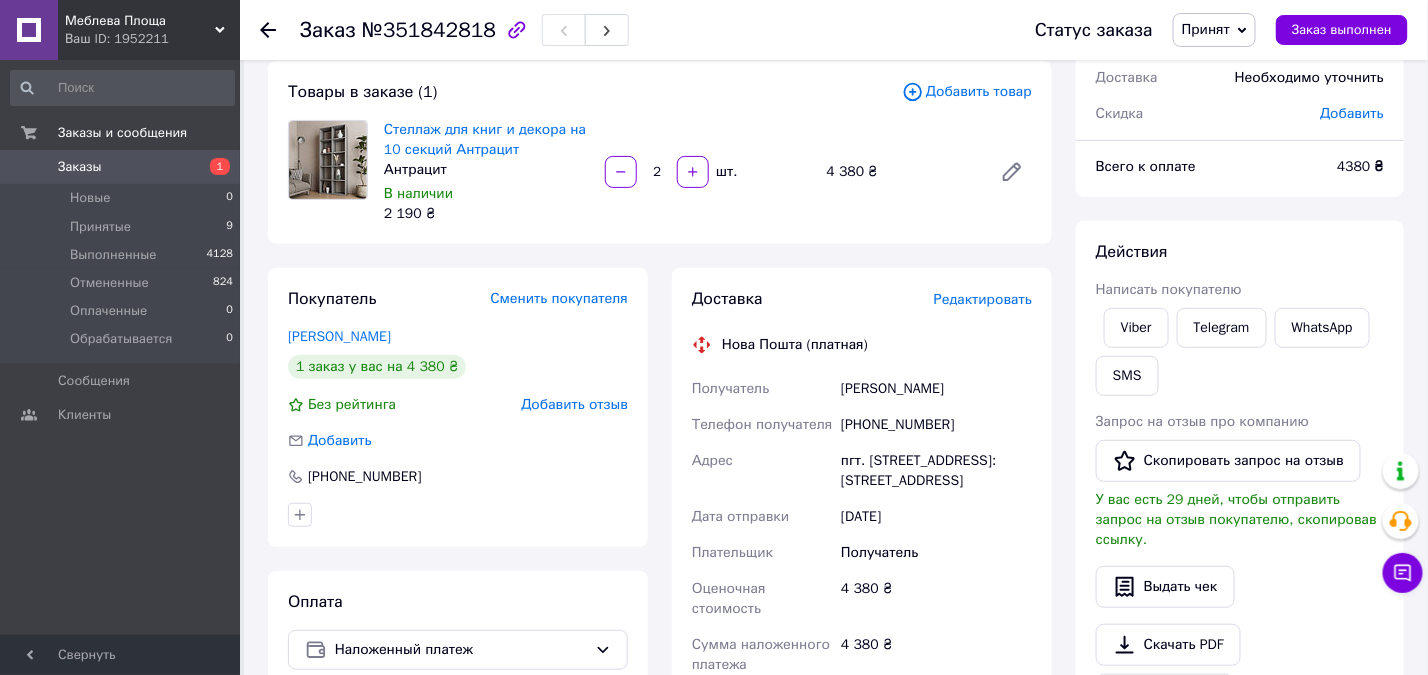 click at bounding box center [280, 30] 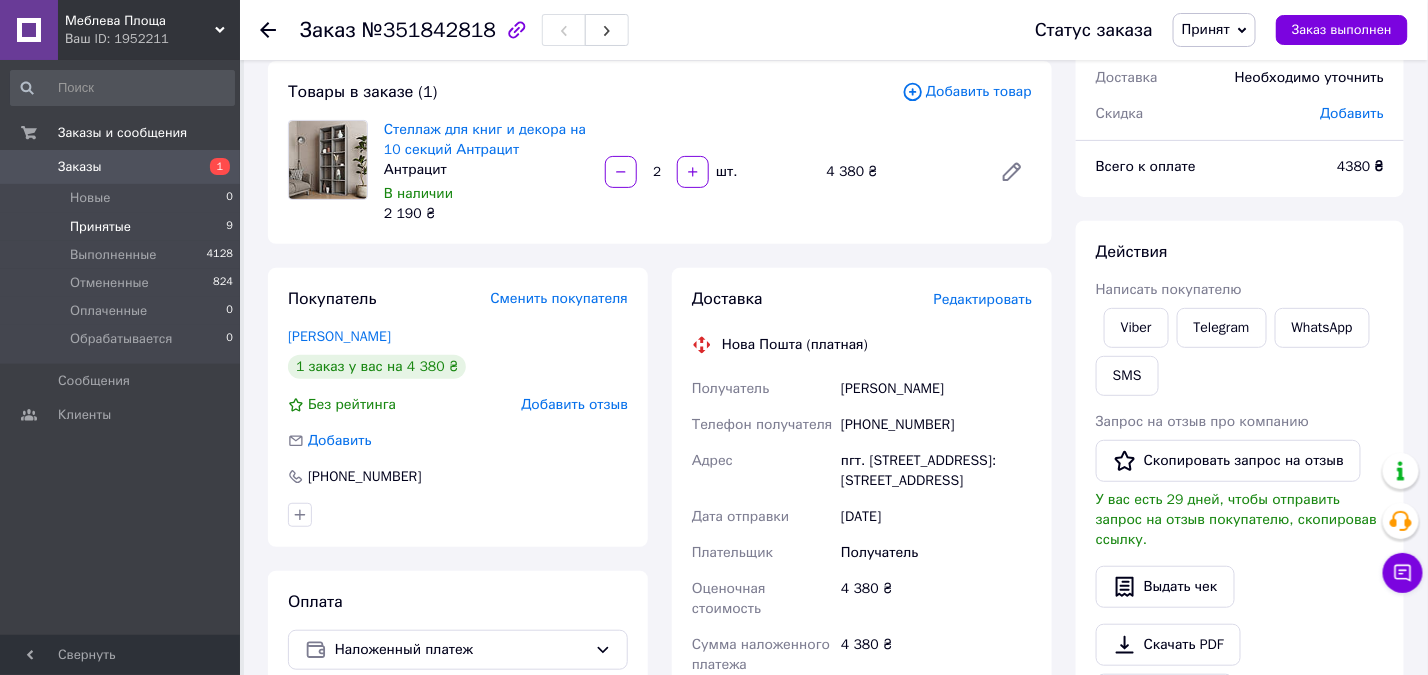 click on "Принятые 9" at bounding box center [122, 227] 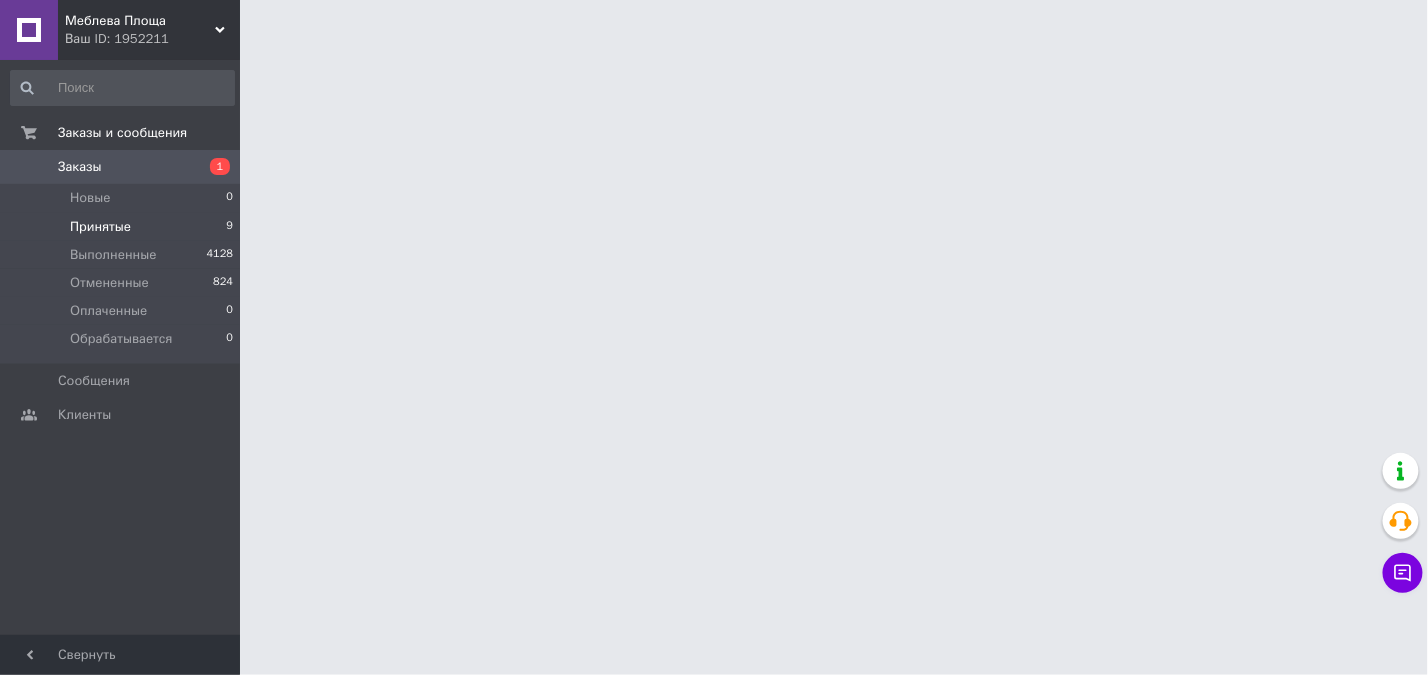 scroll, scrollTop: 0, scrollLeft: 0, axis: both 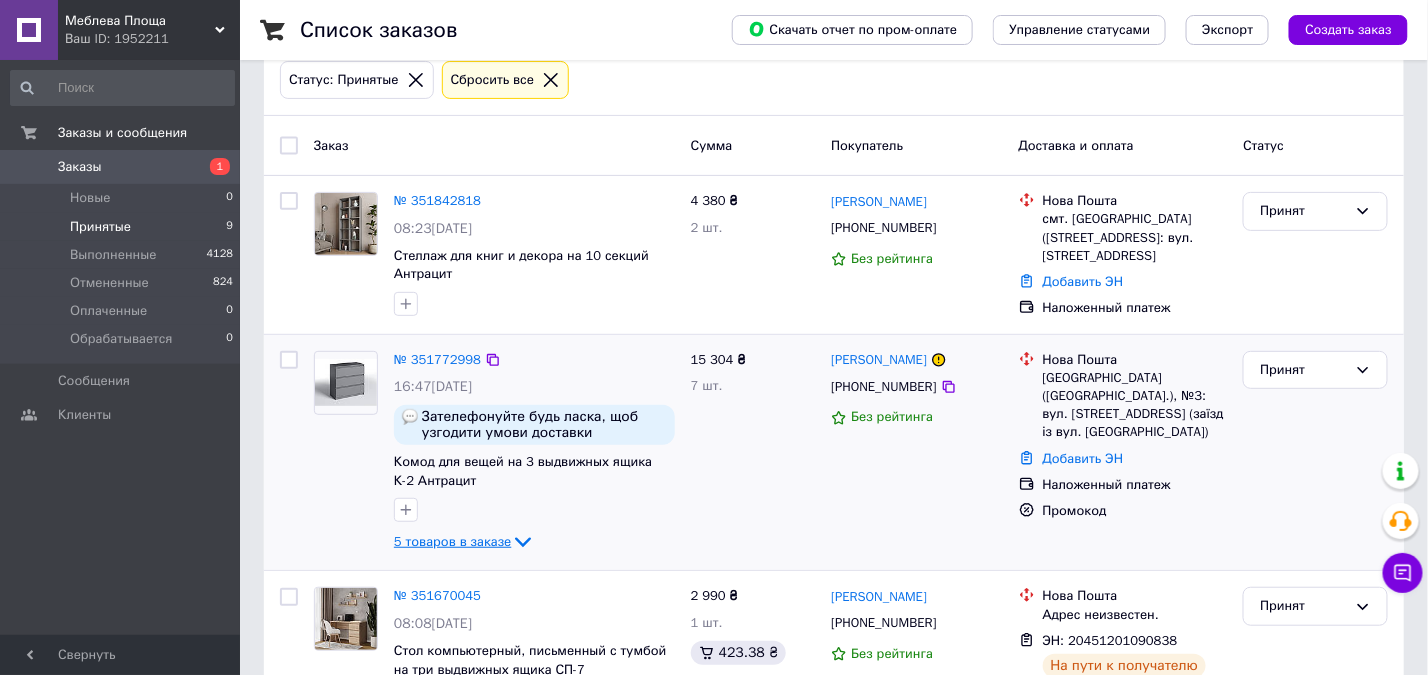 click 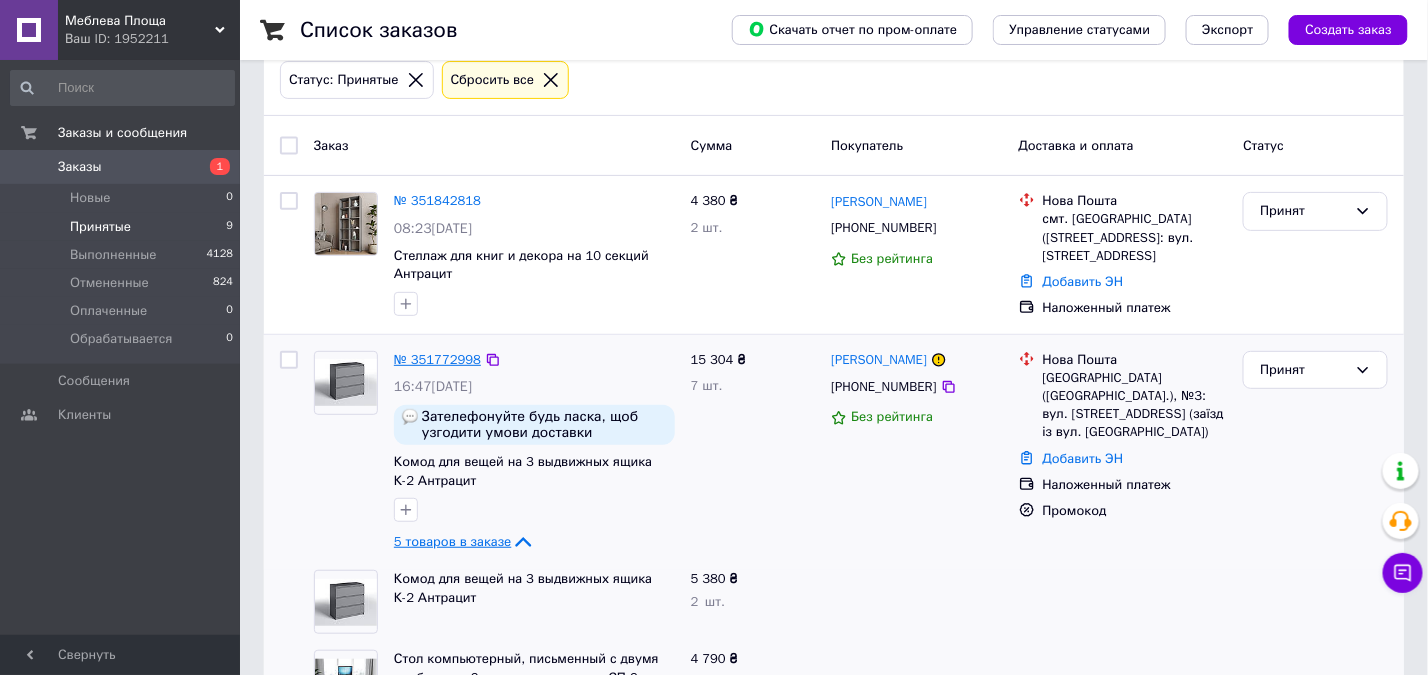 click on "№ 351772998" at bounding box center (437, 359) 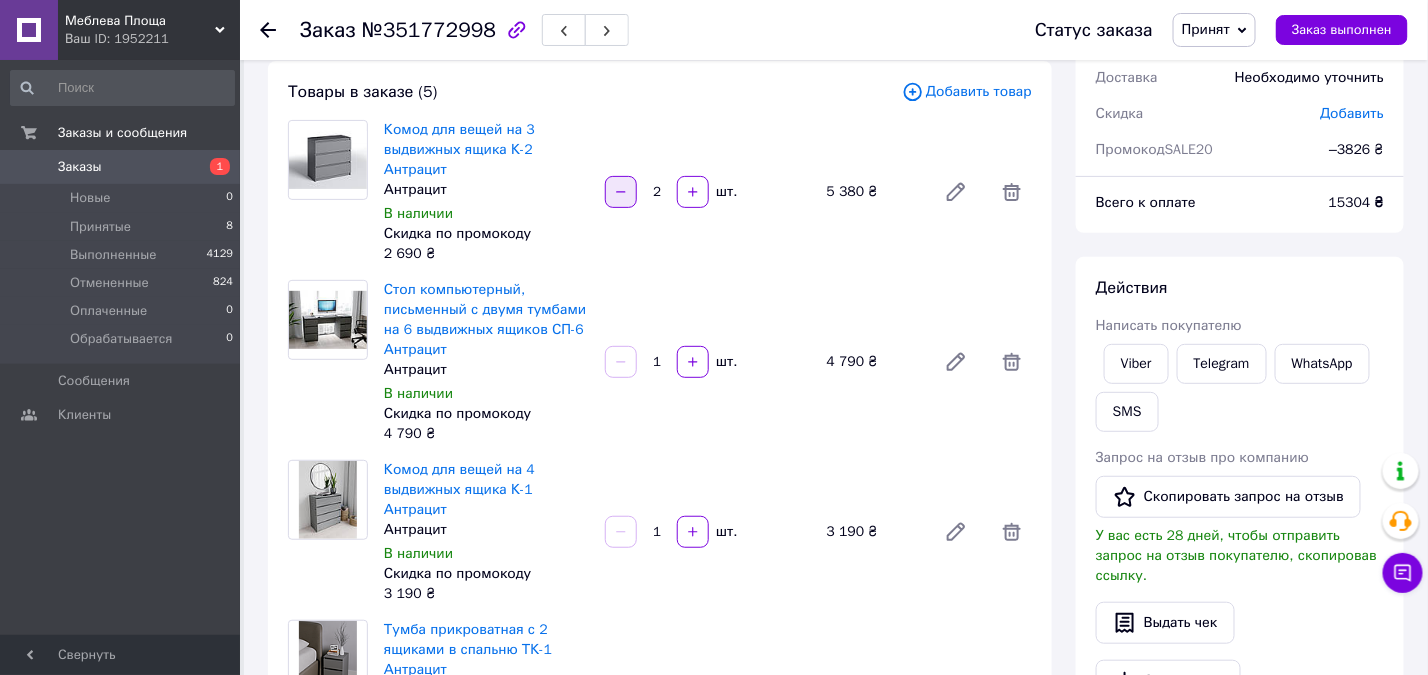 click 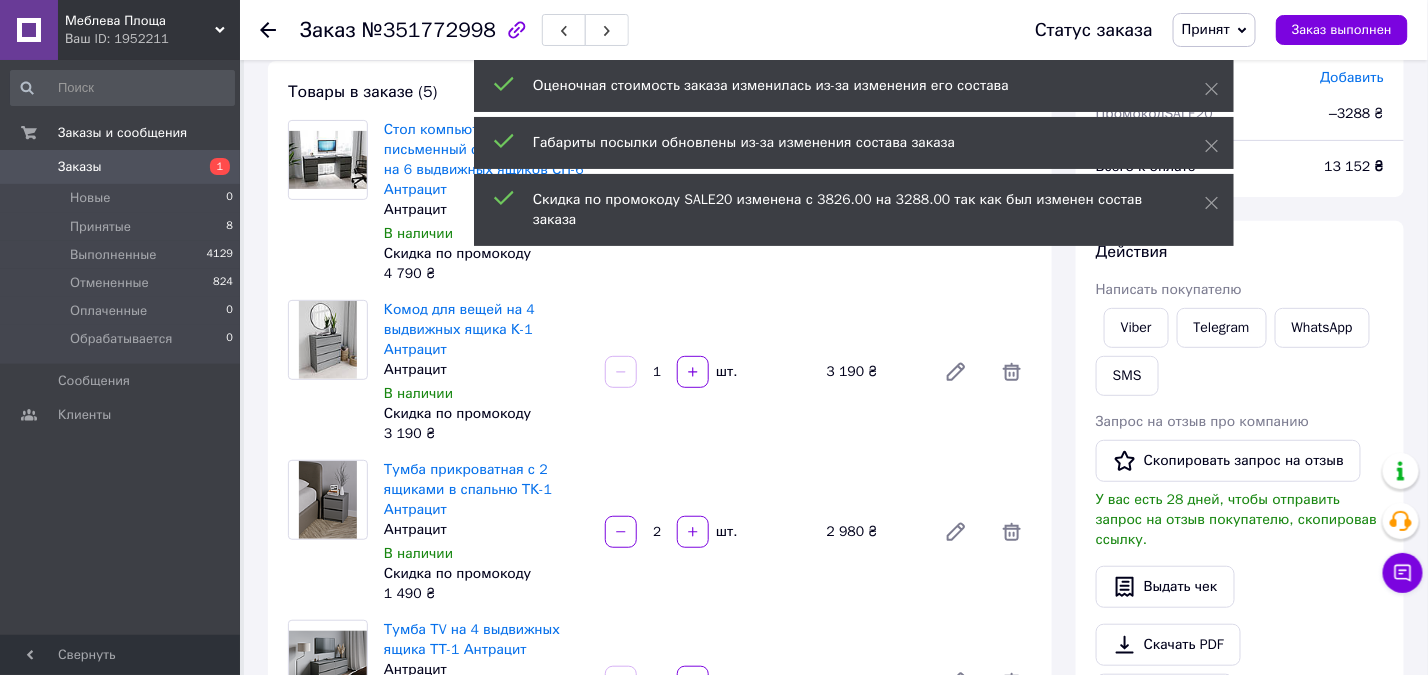 scroll, scrollTop: 0, scrollLeft: 0, axis: both 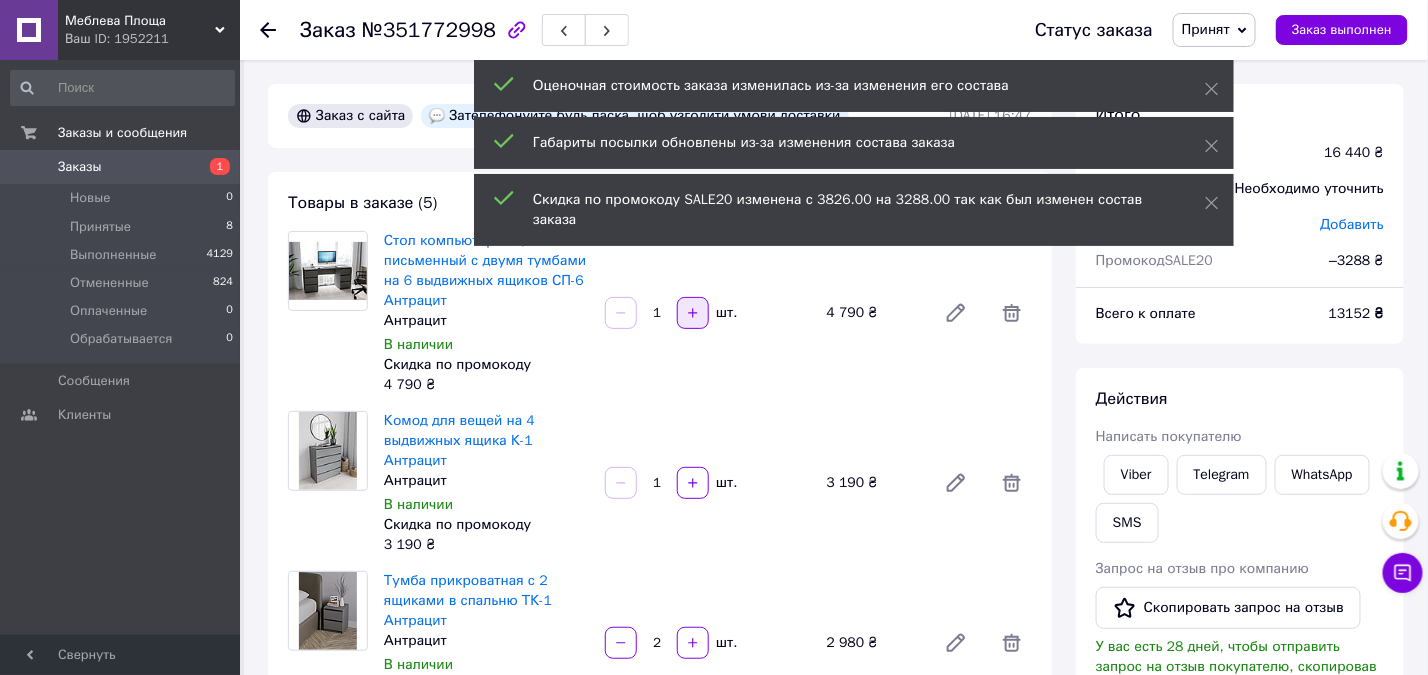 click 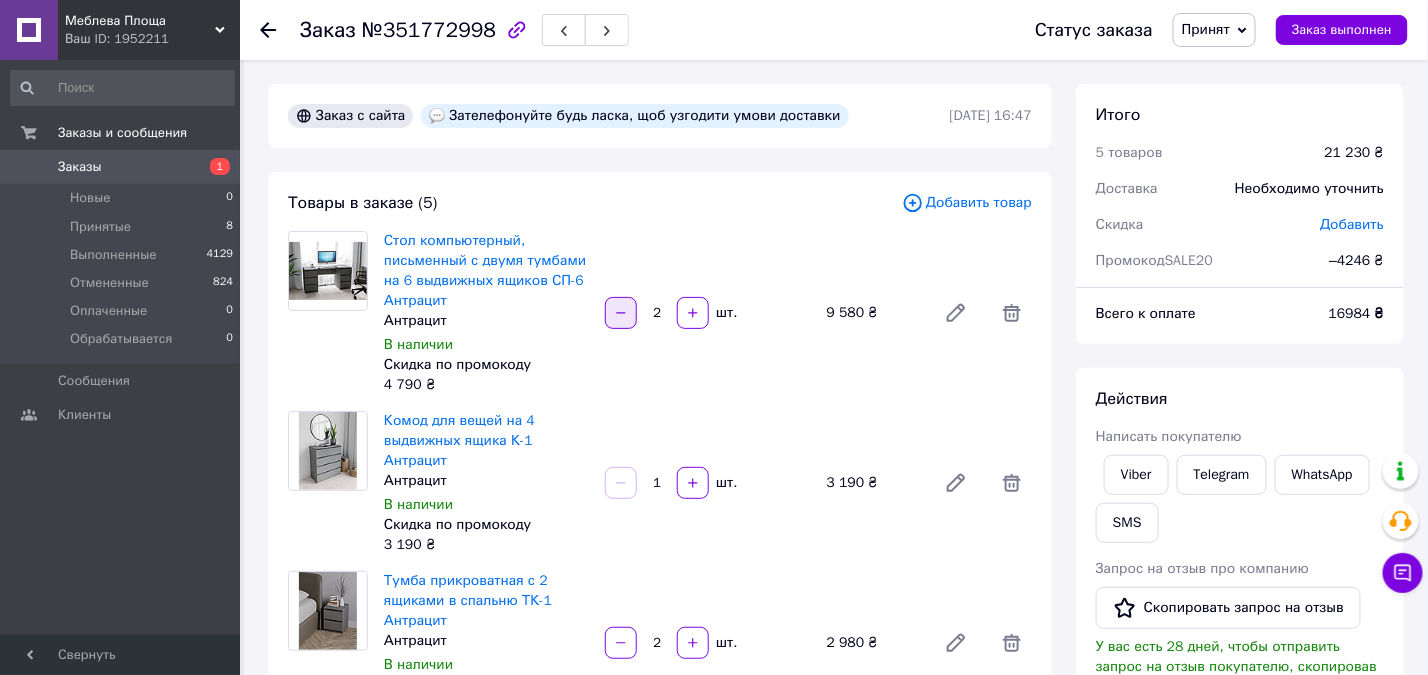 click 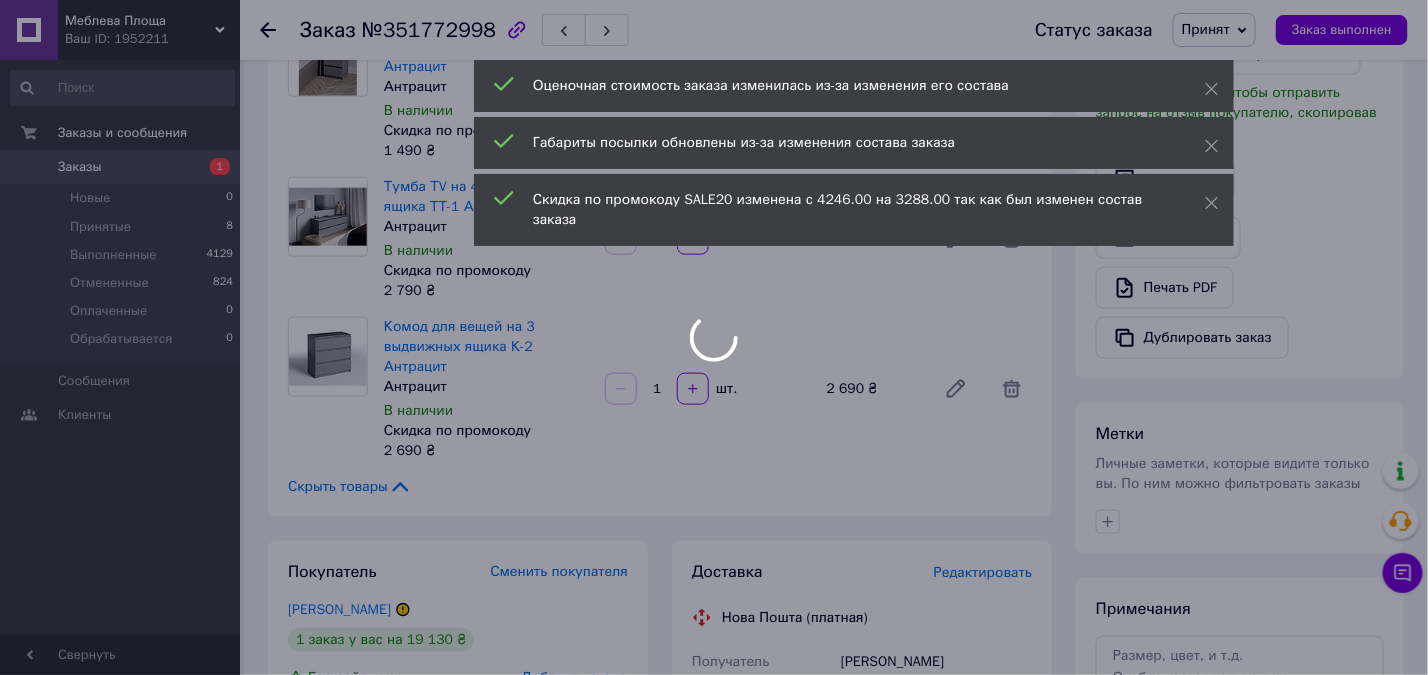 scroll, scrollTop: 555, scrollLeft: 0, axis: vertical 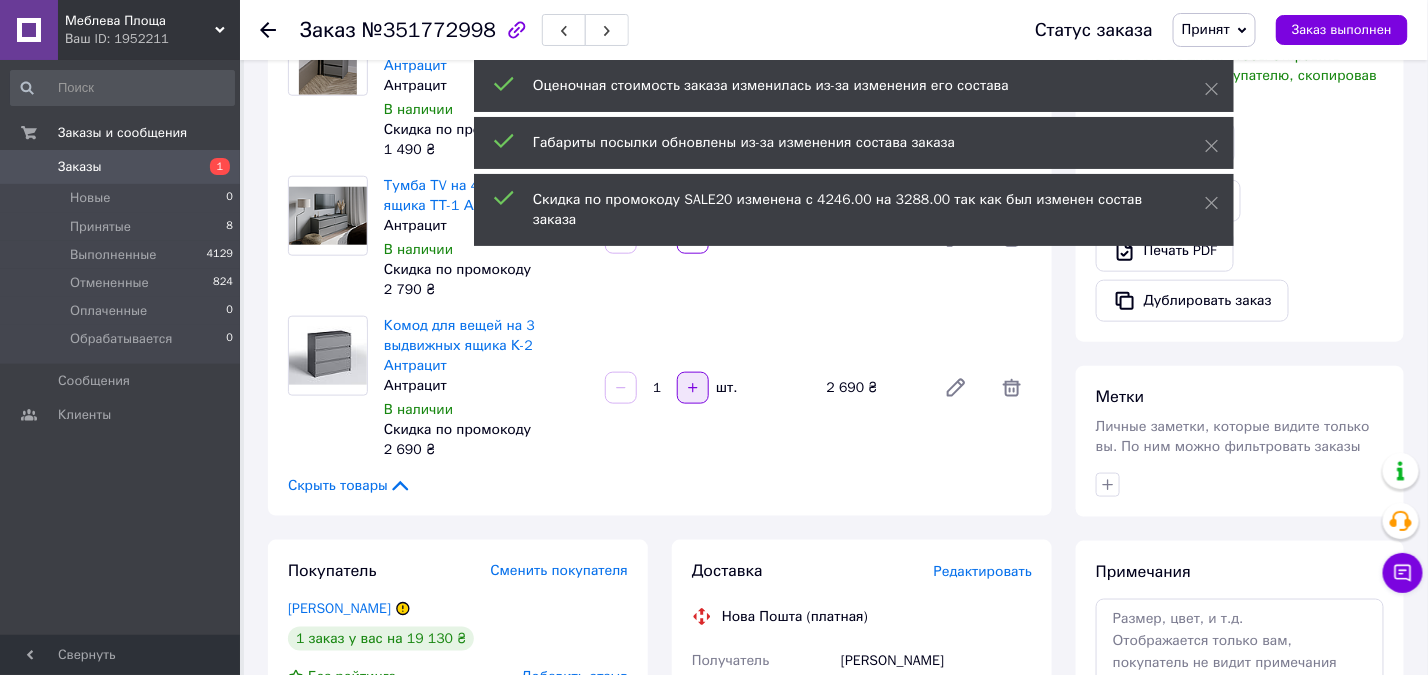 click 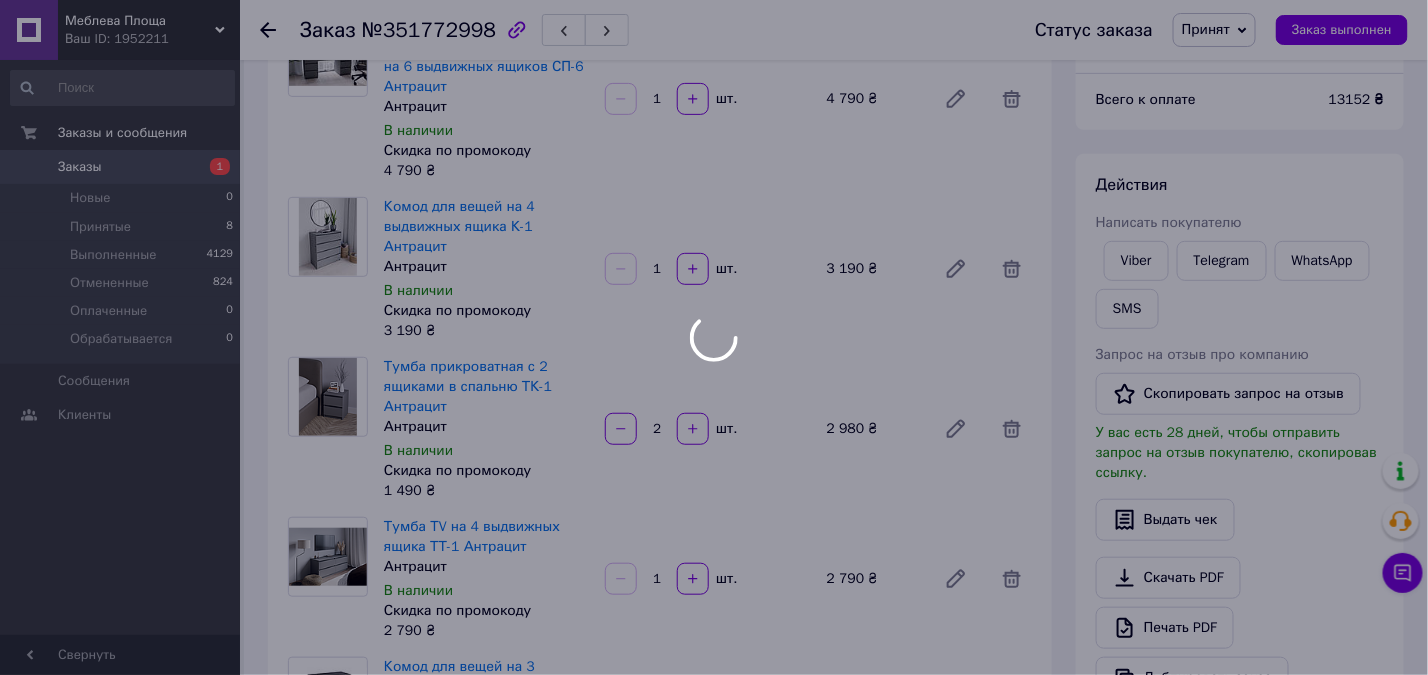 scroll, scrollTop: 111, scrollLeft: 0, axis: vertical 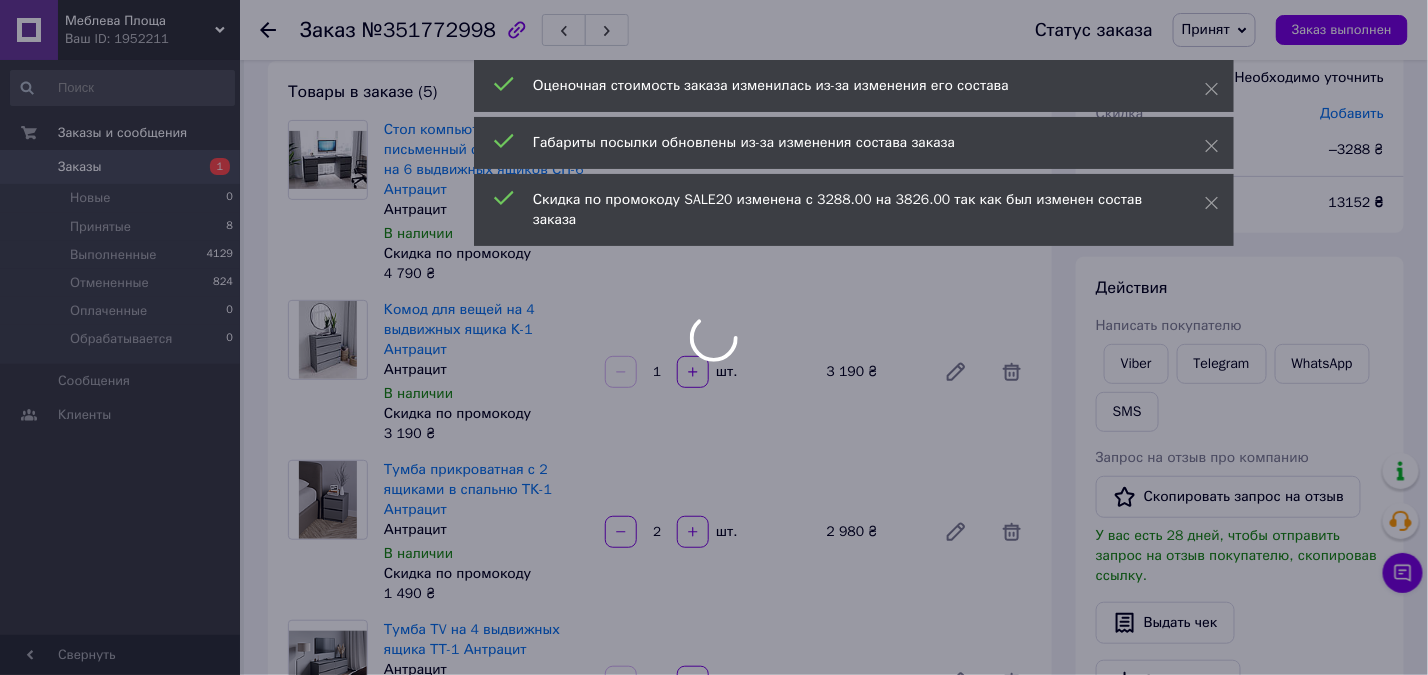 type on "2" 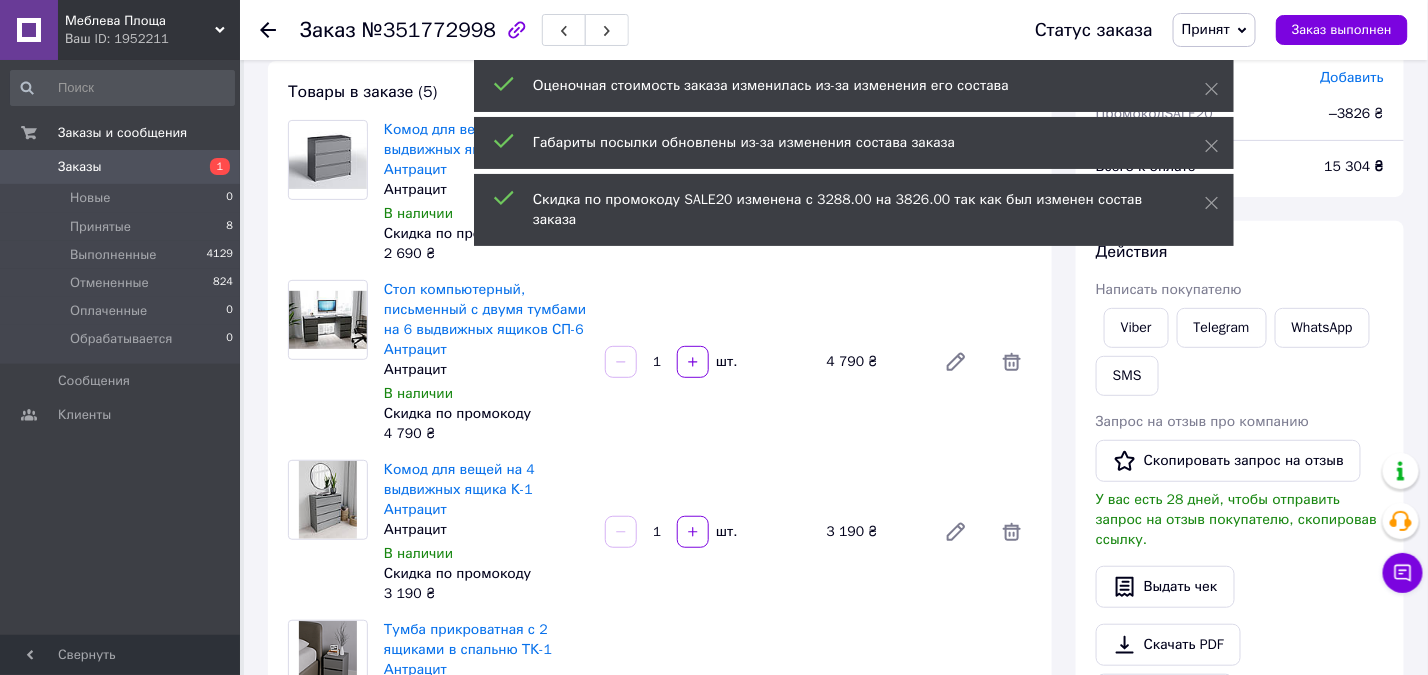 scroll, scrollTop: 123, scrollLeft: 0, axis: vertical 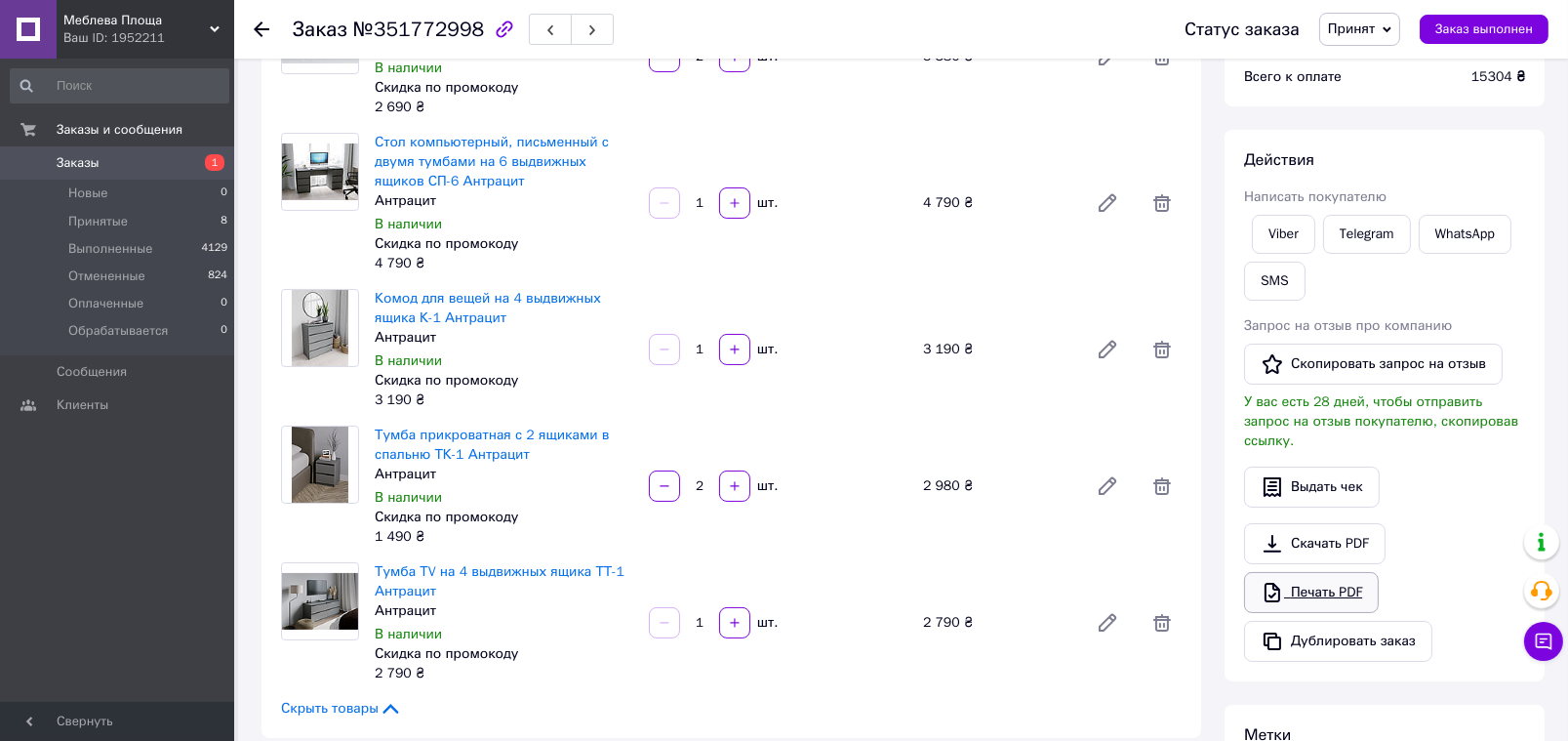 click on "Печать PDF" at bounding box center [1311, 593] 